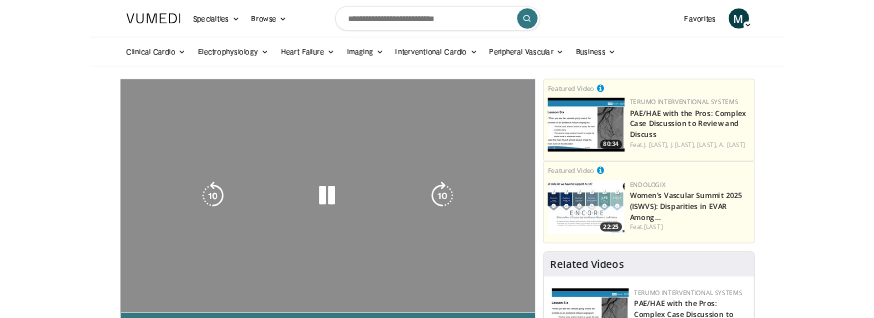 scroll, scrollTop: 0, scrollLeft: 0, axis: both 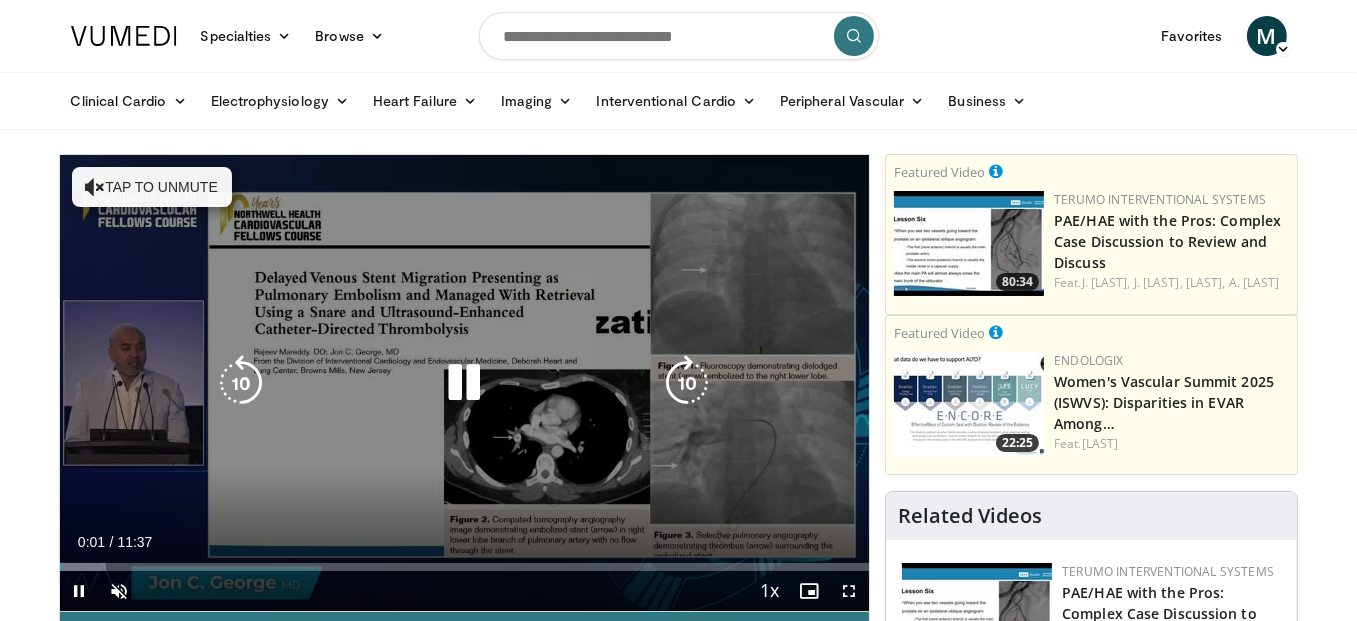 click at bounding box center (464, 383) 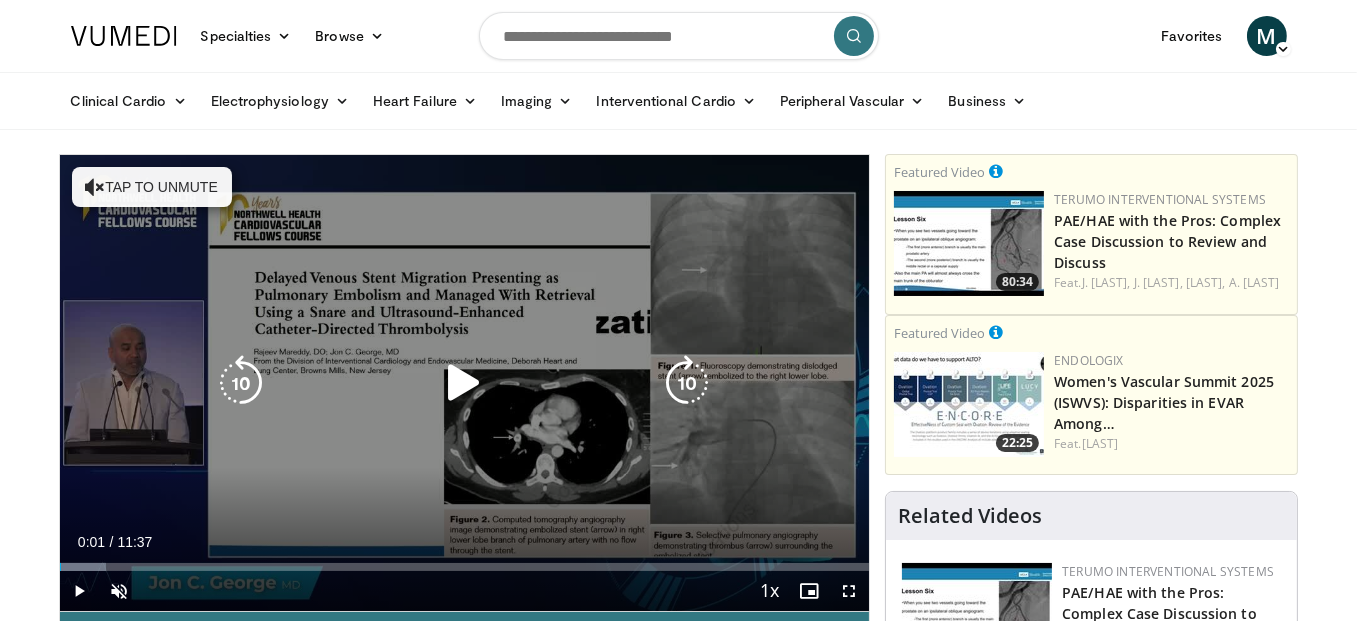 click at bounding box center [464, 383] 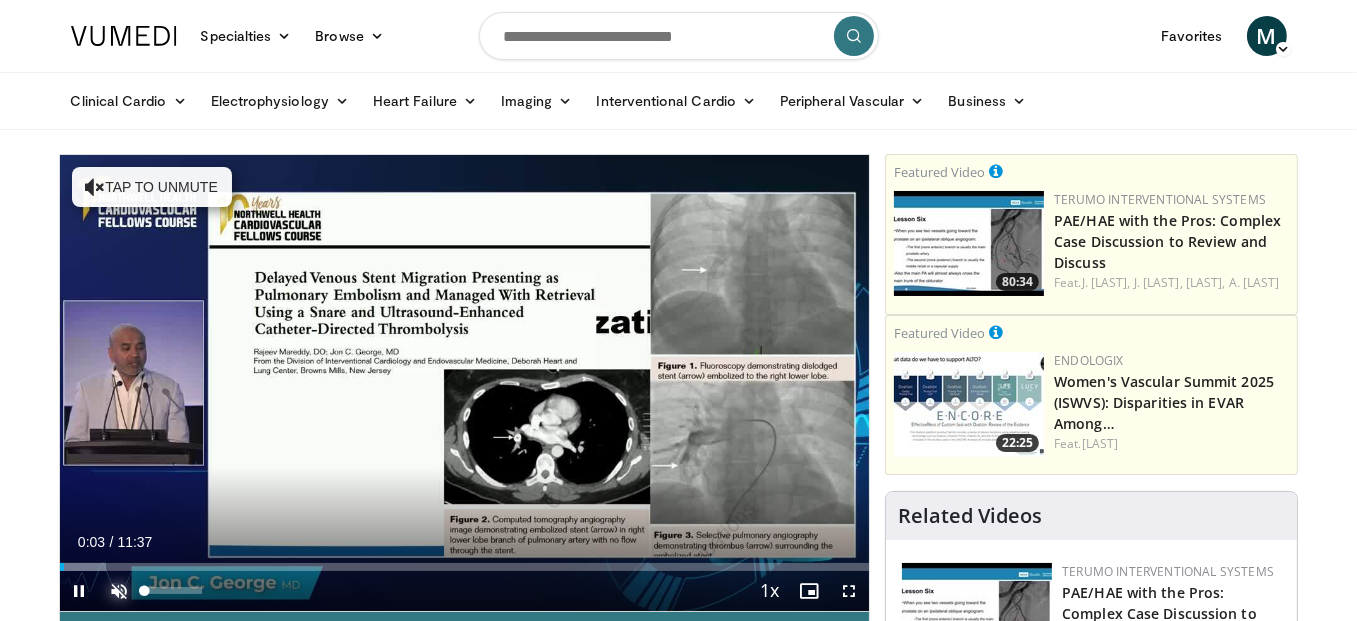 click at bounding box center (120, 591) 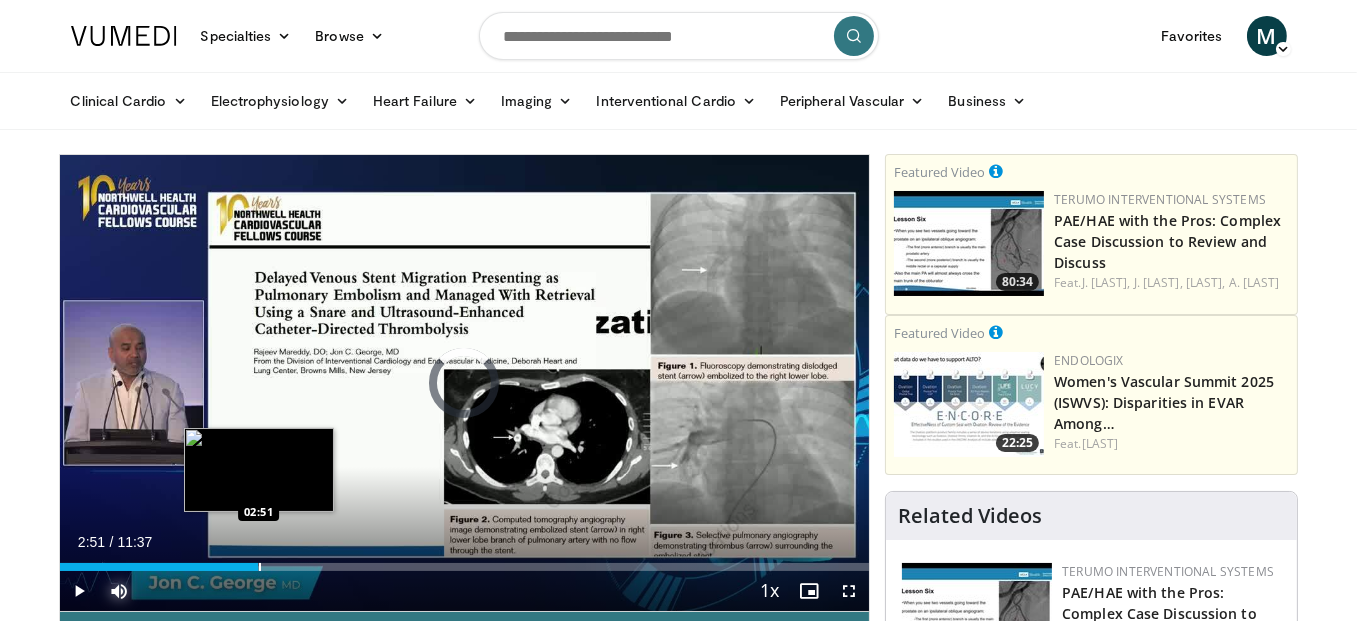 click at bounding box center (260, 567) 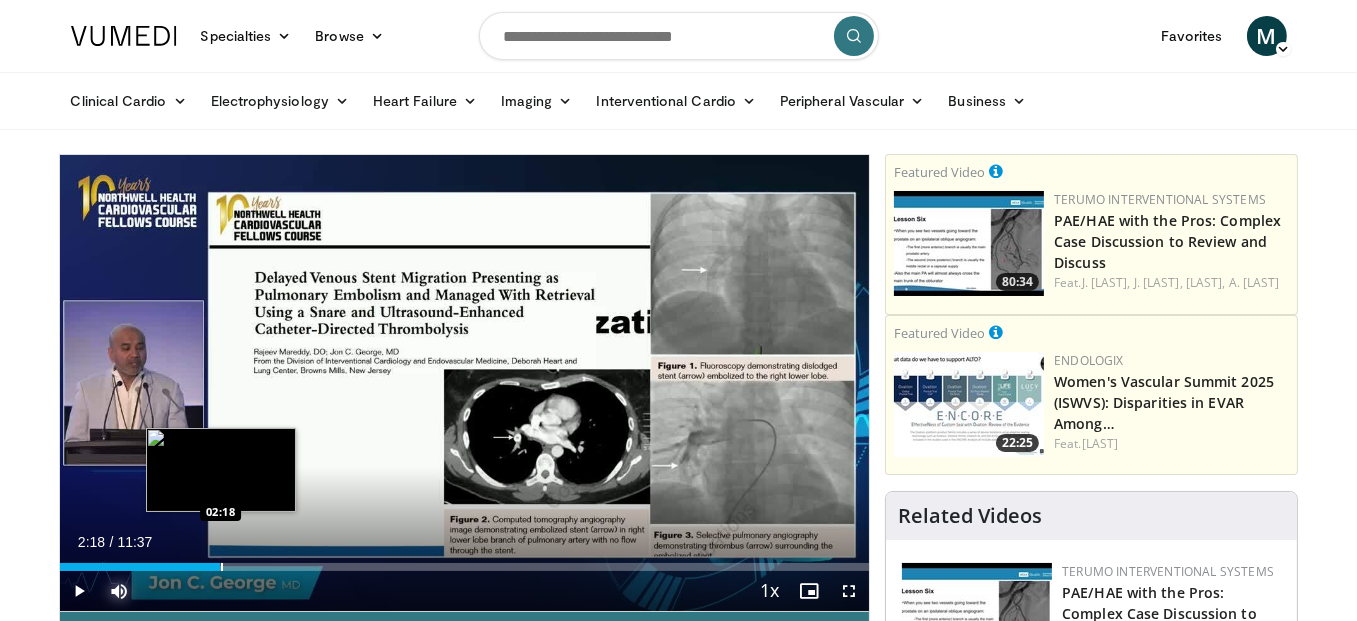 click at bounding box center (222, 567) 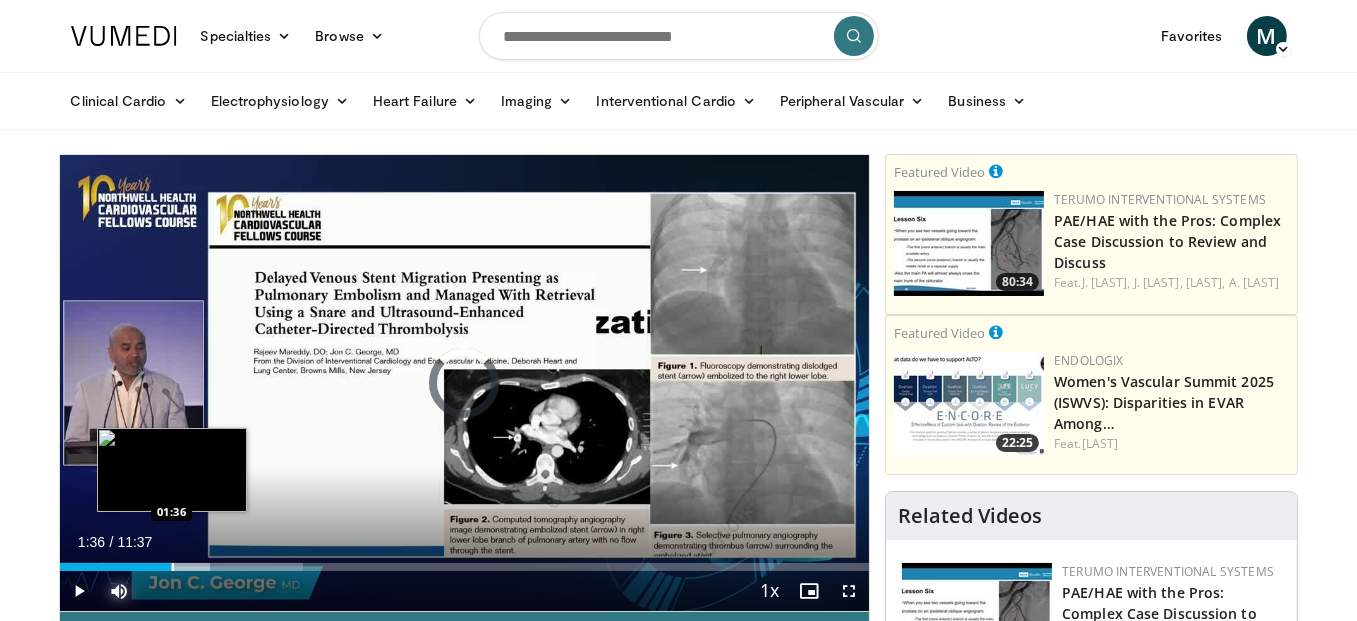 click at bounding box center [173, 567] 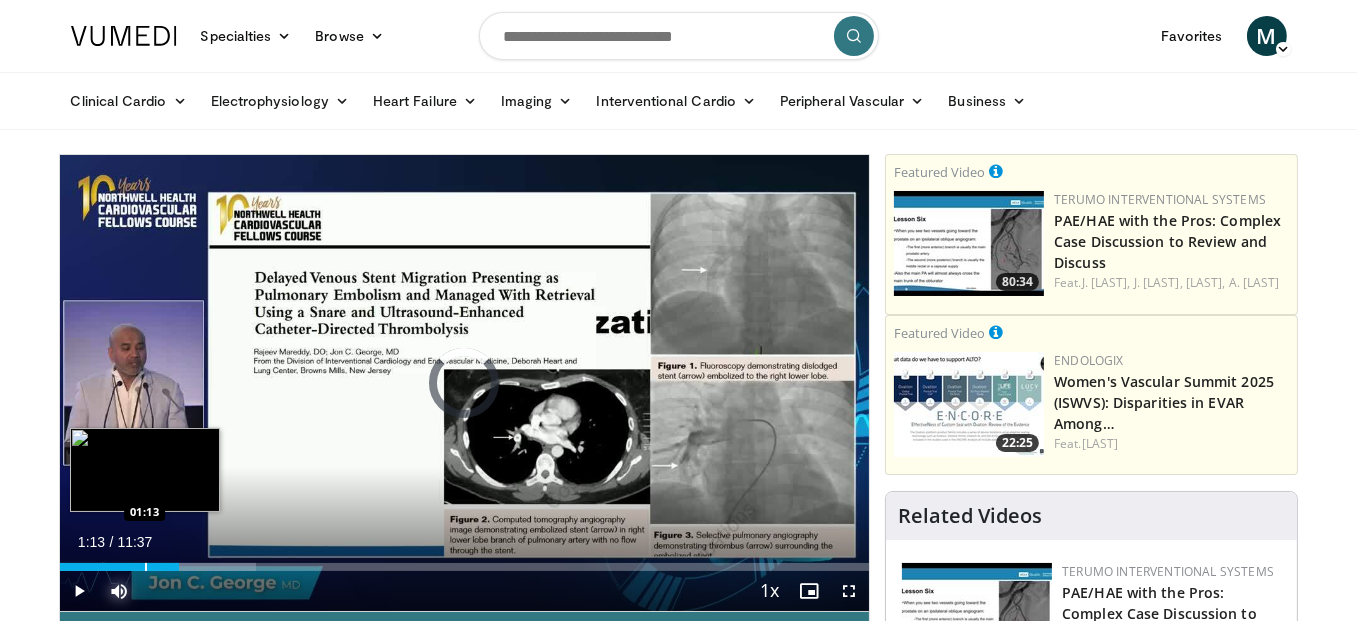 click at bounding box center (146, 567) 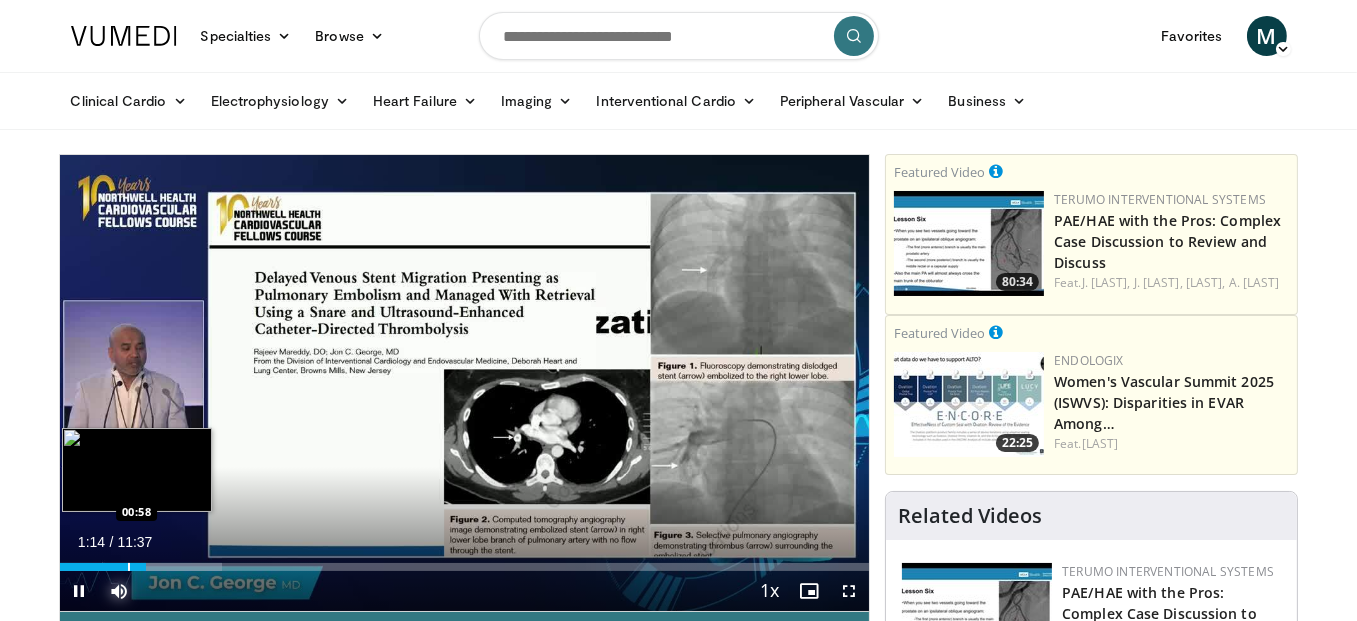 click on "01:14" at bounding box center [103, 567] 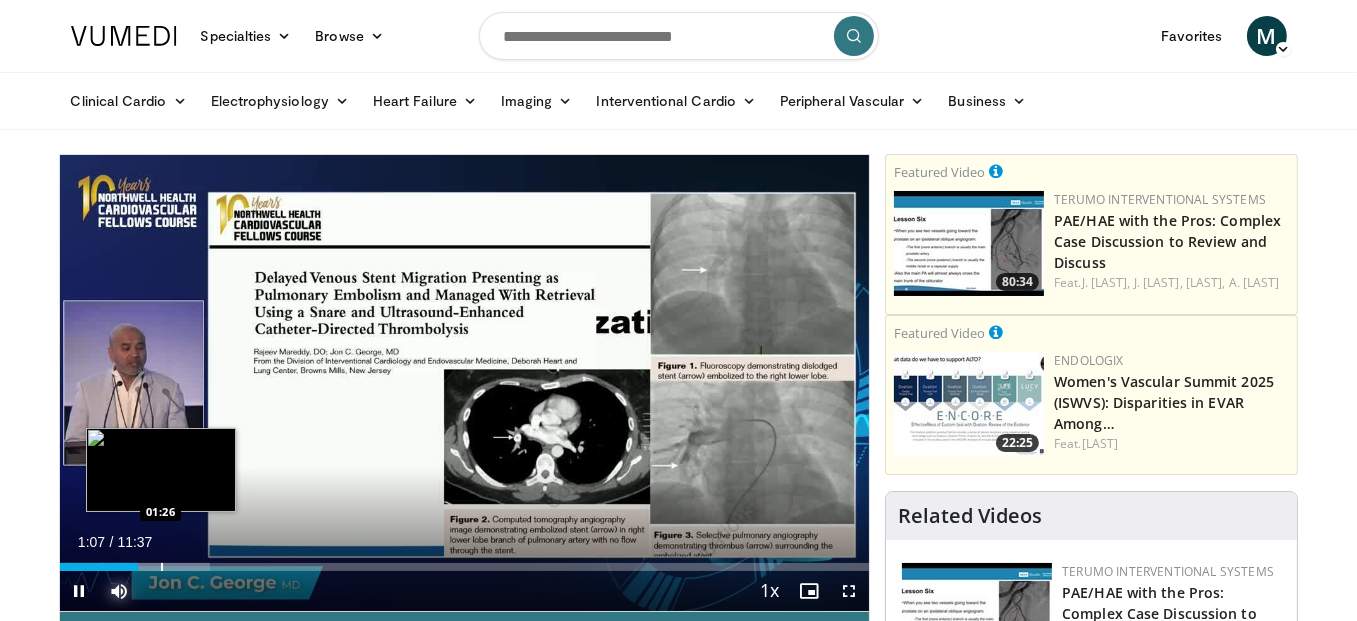 click at bounding box center (162, 567) 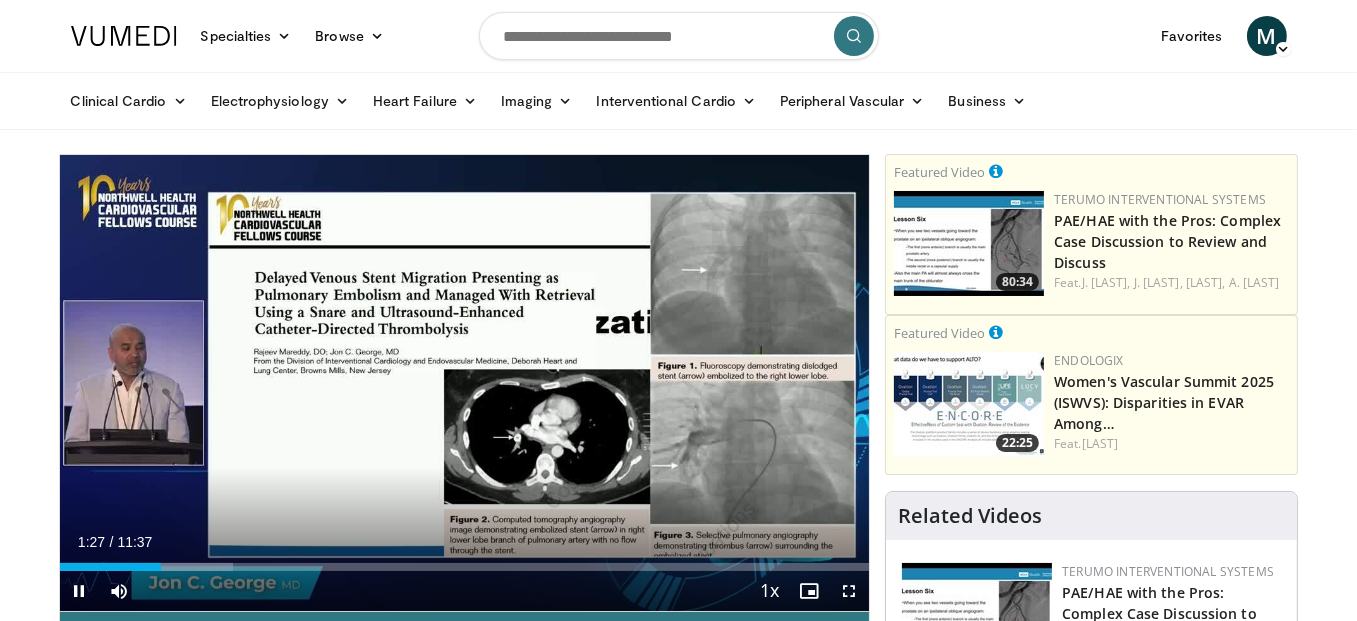 click on "Current Time  1:27 / Duration  11:37 Pause Skip Backward Skip Forward Mute 56% Loaded :  21.47% 01:27 01:56 Stream Type  LIVE Seek to live, currently behind live LIVE   1x Playback Rate 0.5x 0.75x 1x , selected 1.25x 1.5x 1.75x 2x Chapters Chapters Descriptions descriptions off , selected Captions captions settings , opens captions settings dialog captions off , selected Audio Track en (Main) , selected Fullscreen Enable picture-in-picture mode" at bounding box center [465, 591] 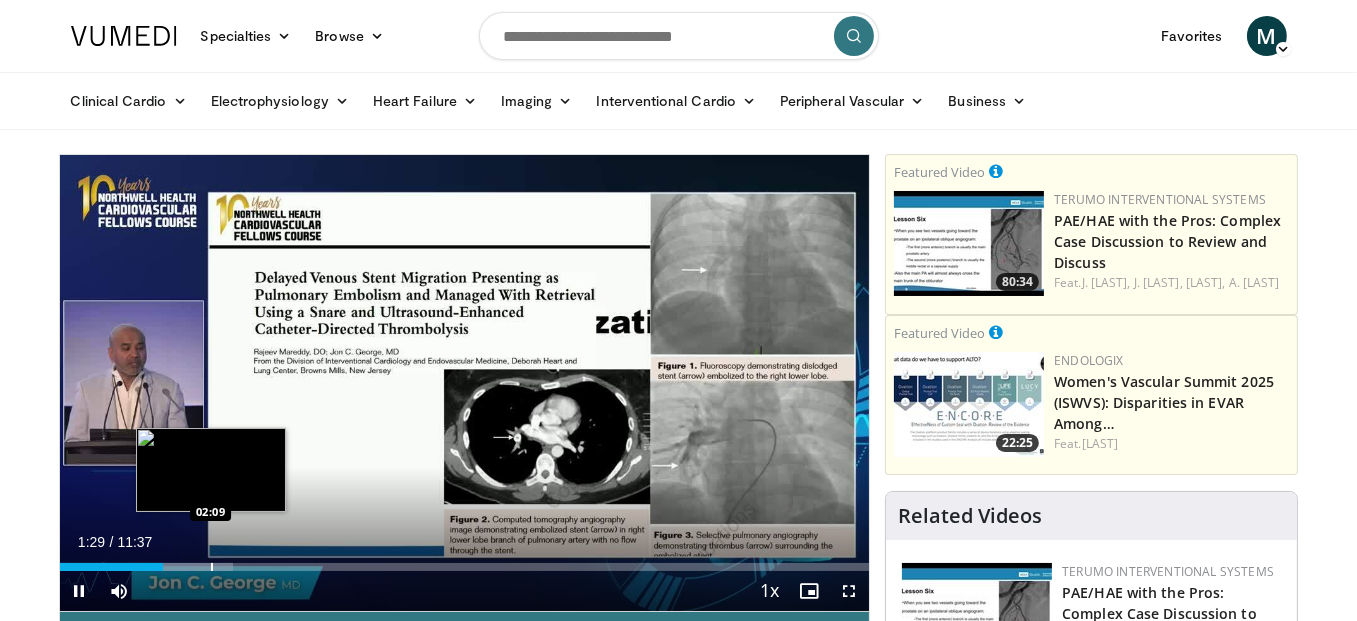 click at bounding box center [212, 567] 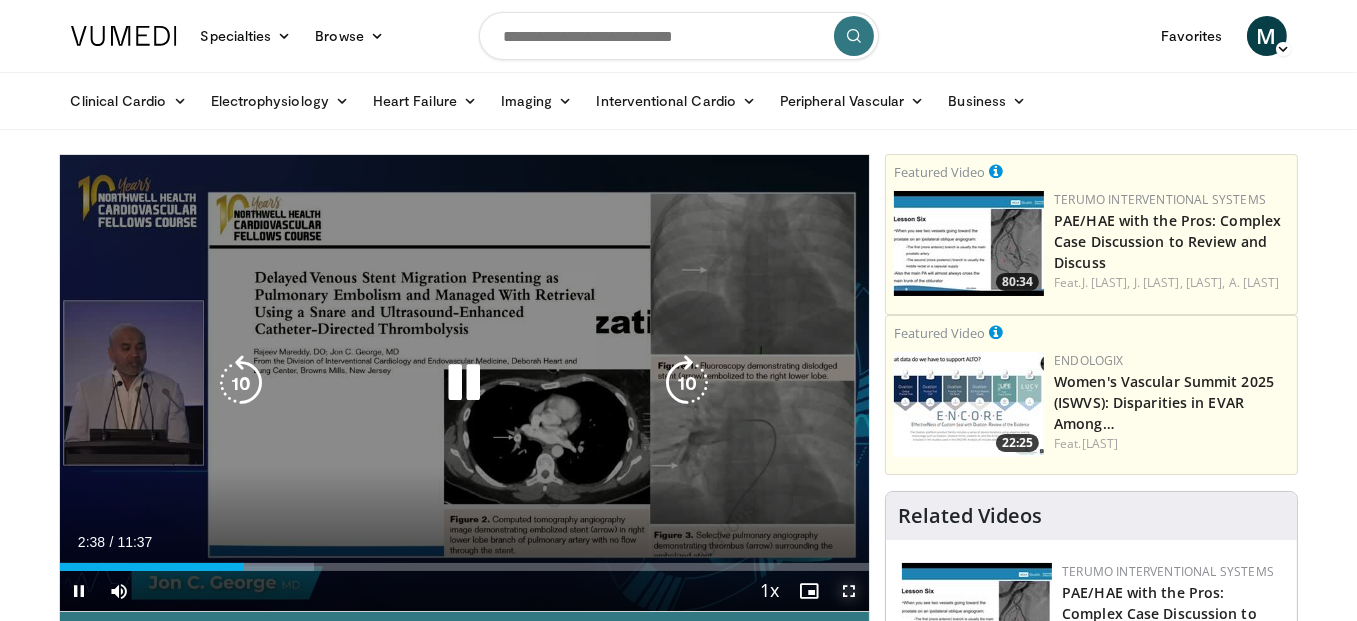 drag, startPoint x: 856, startPoint y: 596, endPoint x: 856, endPoint y: 717, distance: 121 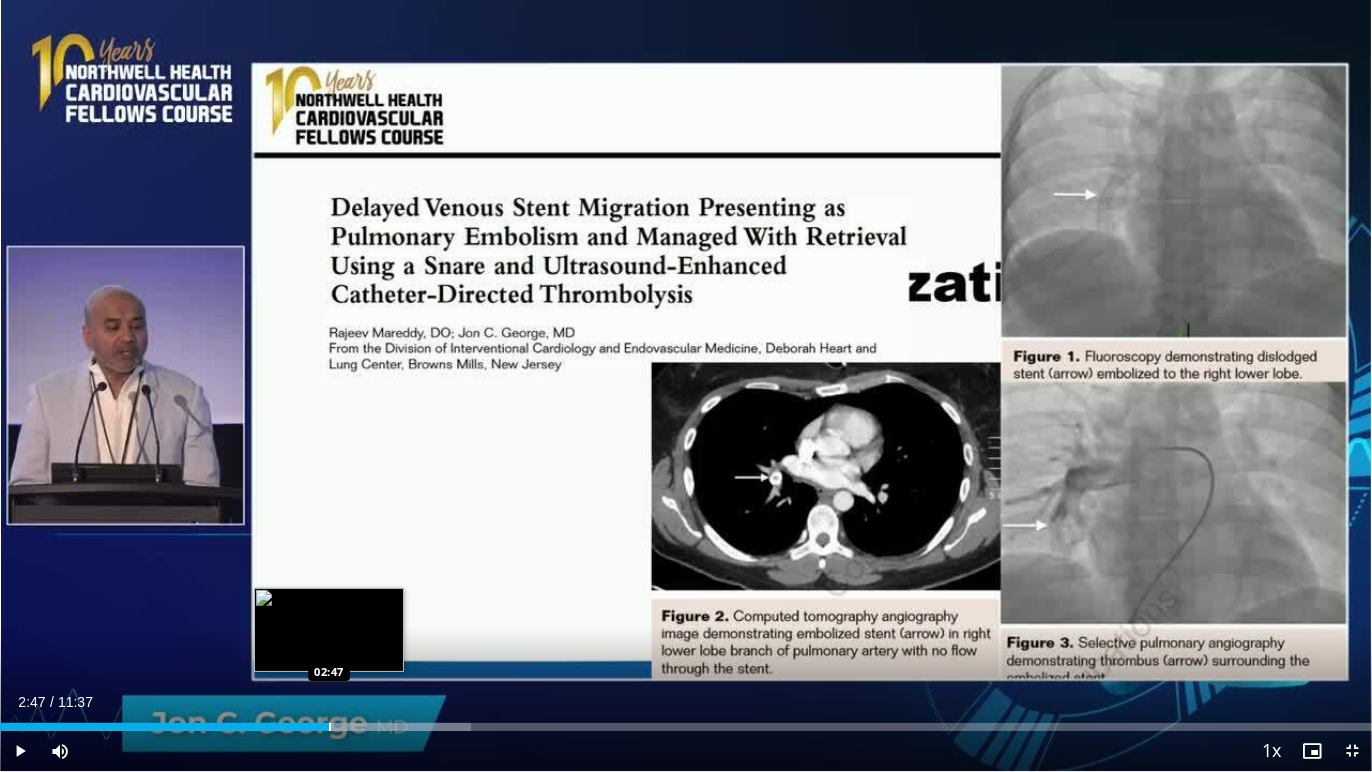 click at bounding box center [330, 727] 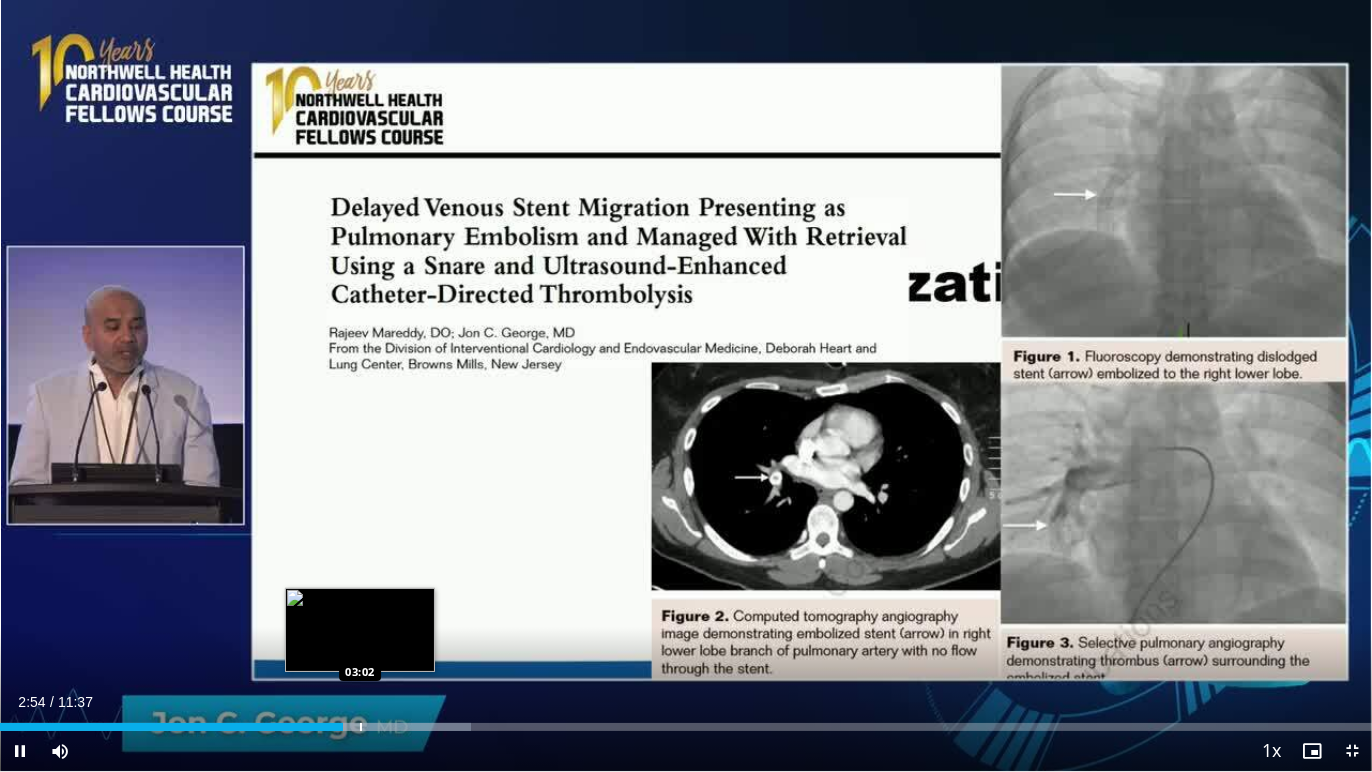 click at bounding box center [361, 727] 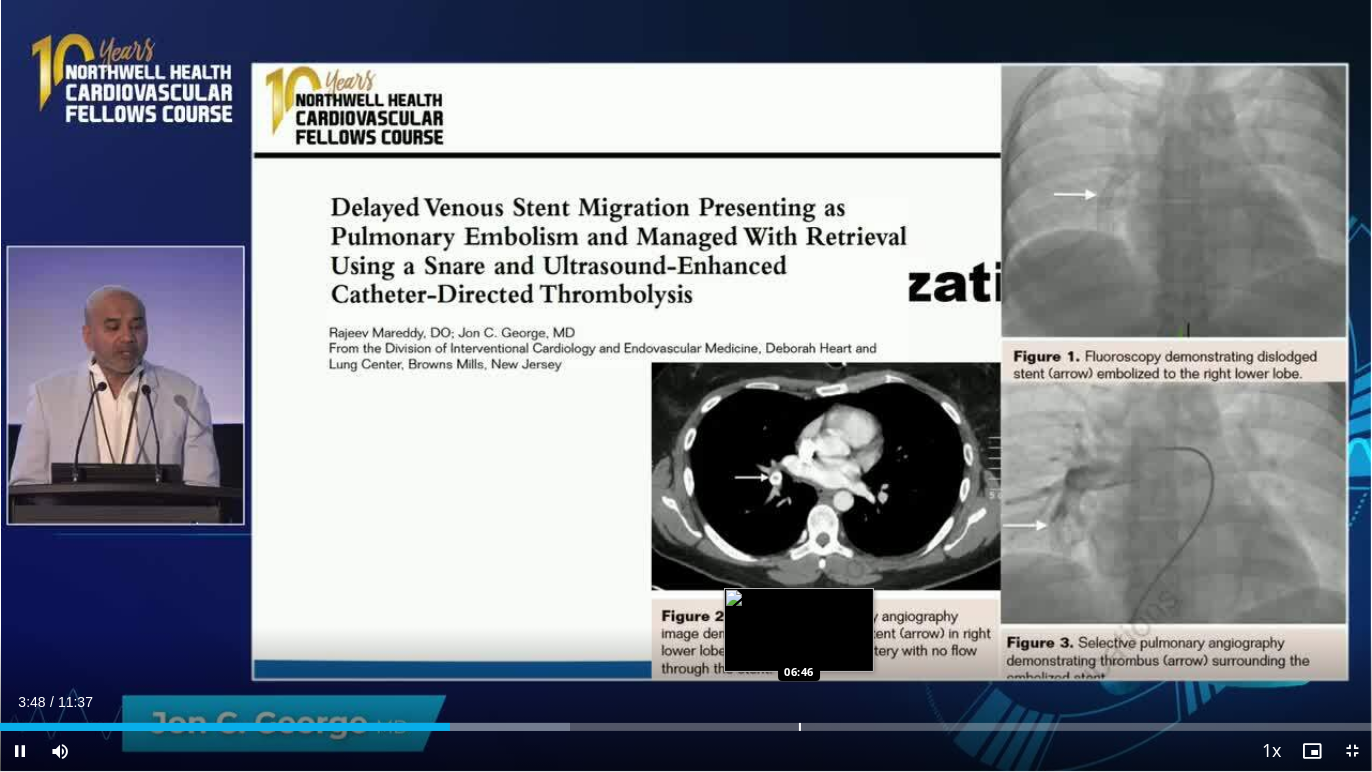 click on "Loaded :  41.52% 03:48 06:46" at bounding box center [686, 727] 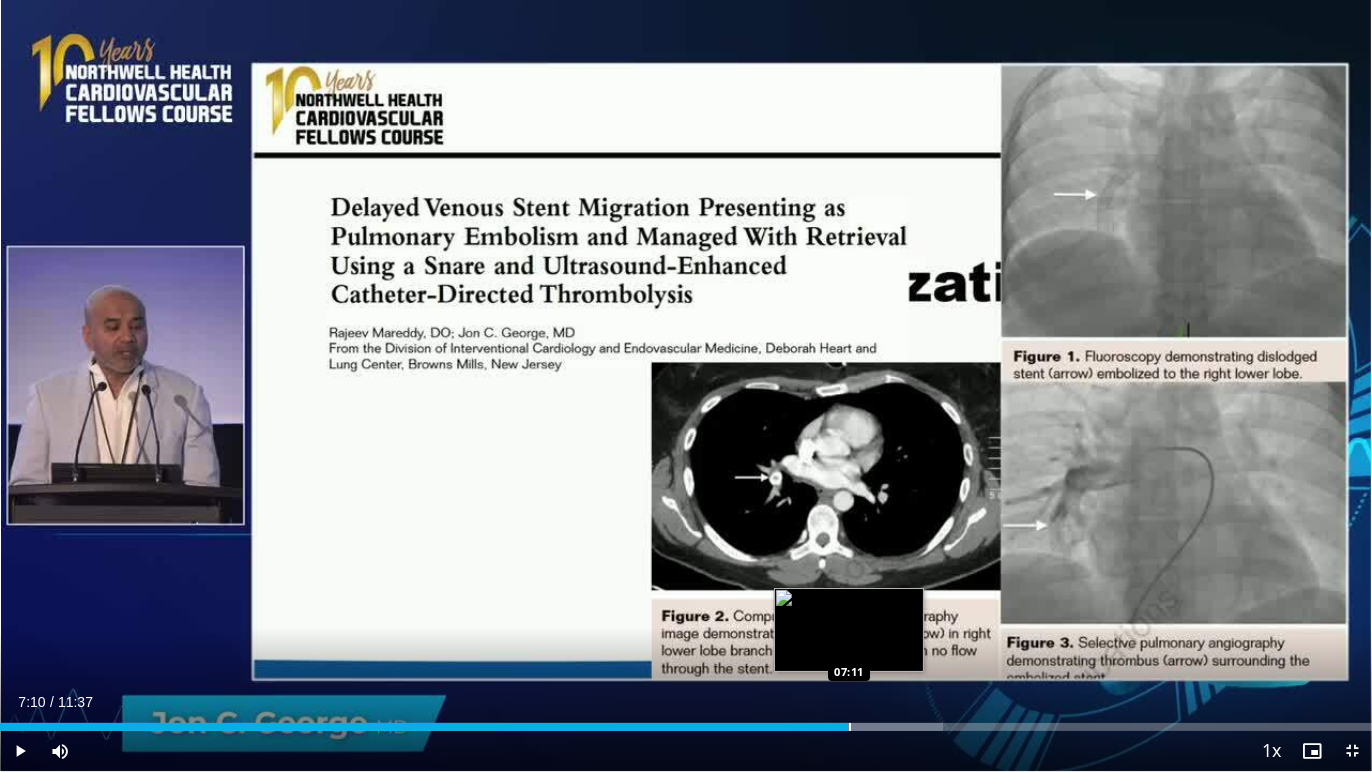 click at bounding box center [867, 727] 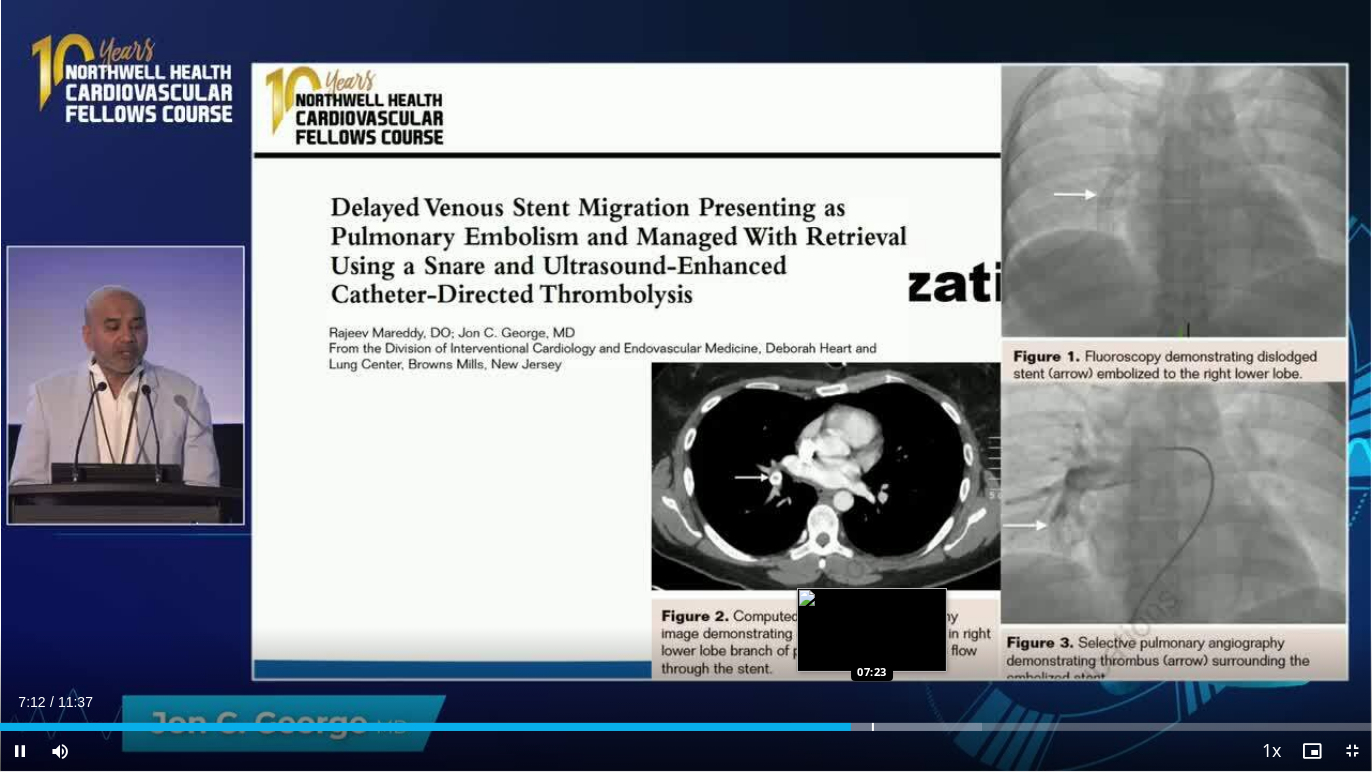 click at bounding box center (873, 727) 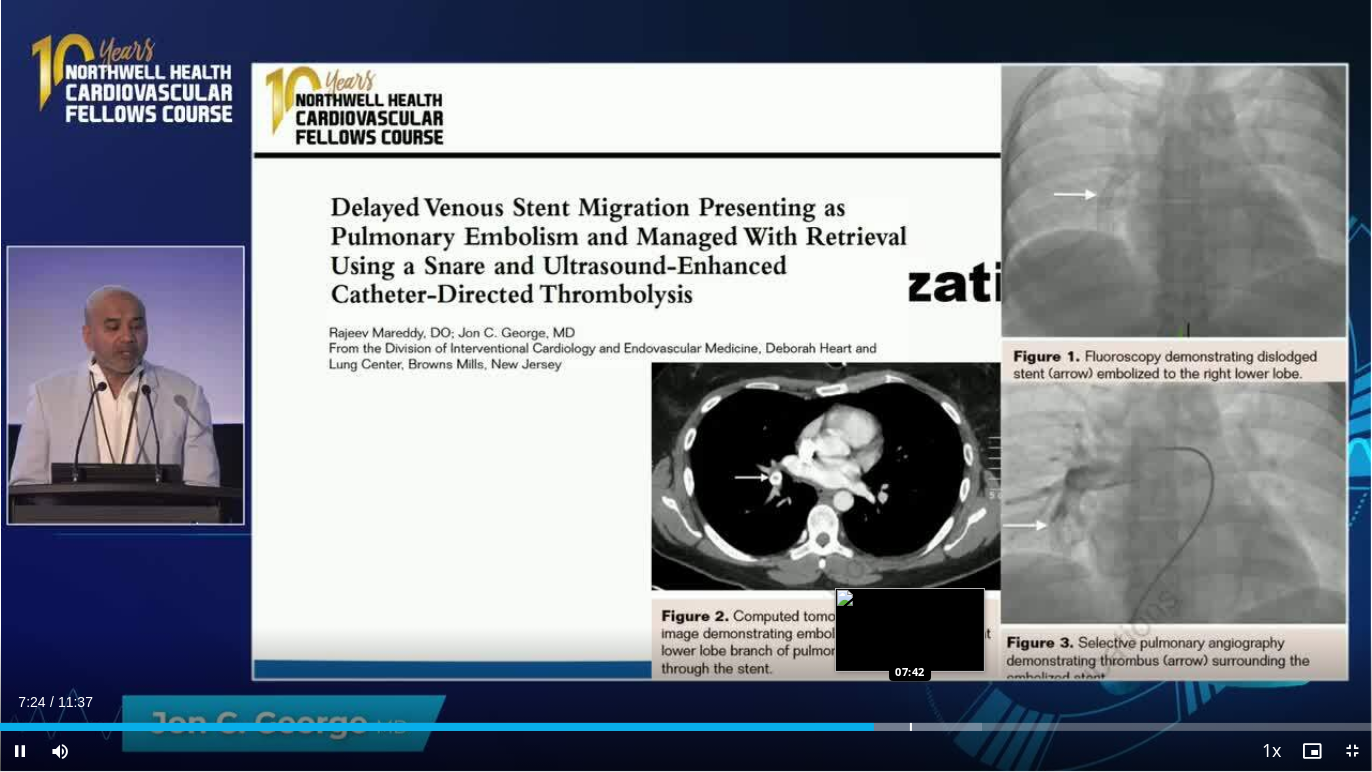 click on "Loaded :  71.59% 07:24 07:42" at bounding box center [686, 721] 